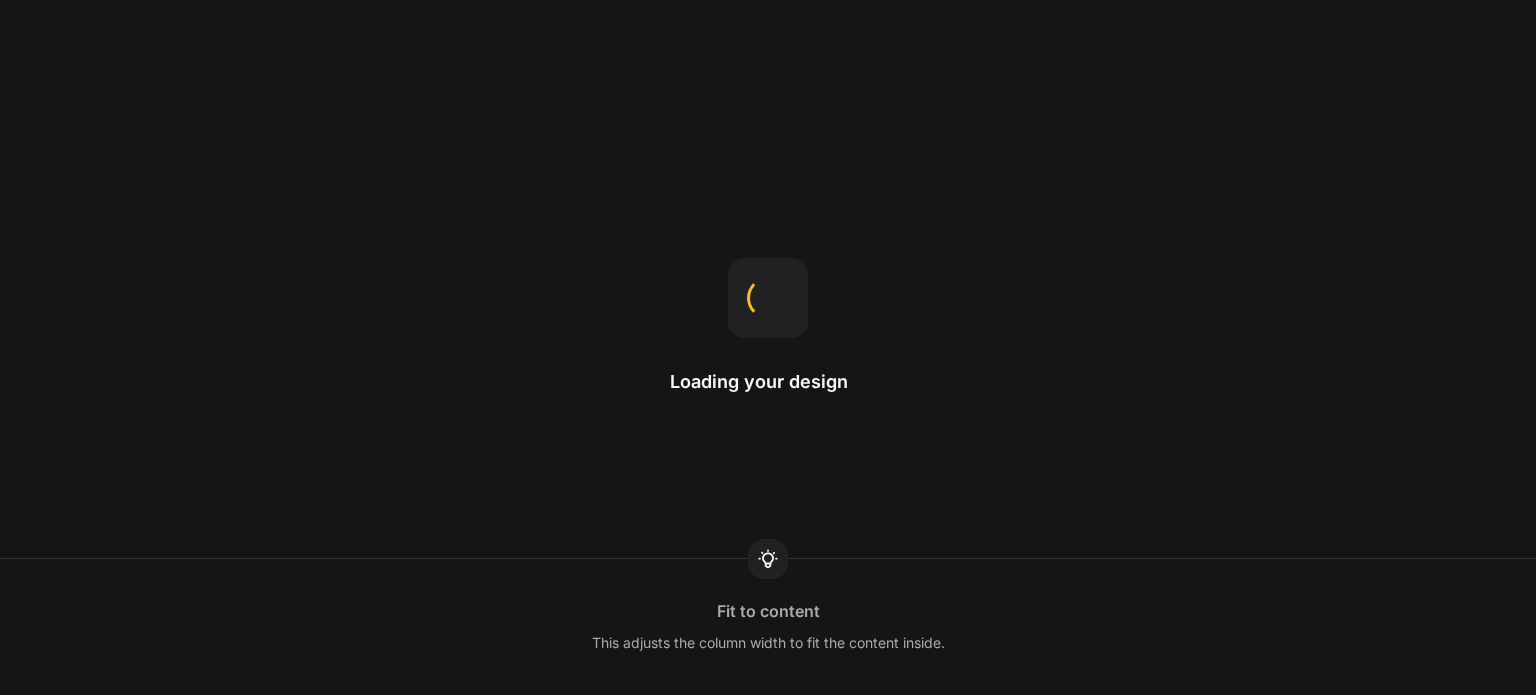 scroll, scrollTop: 0, scrollLeft: 0, axis: both 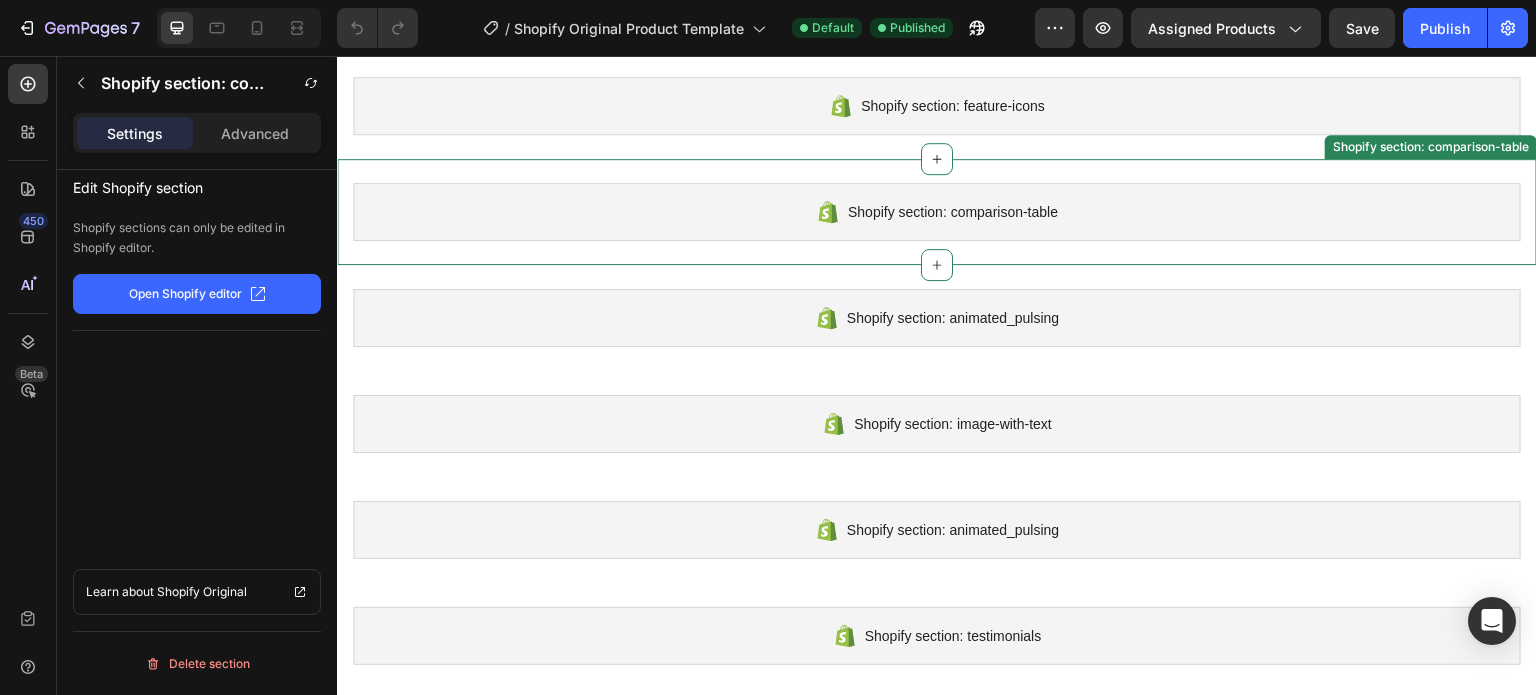 click on "Shopify section: comparison-table" at bounding box center (953, 212) 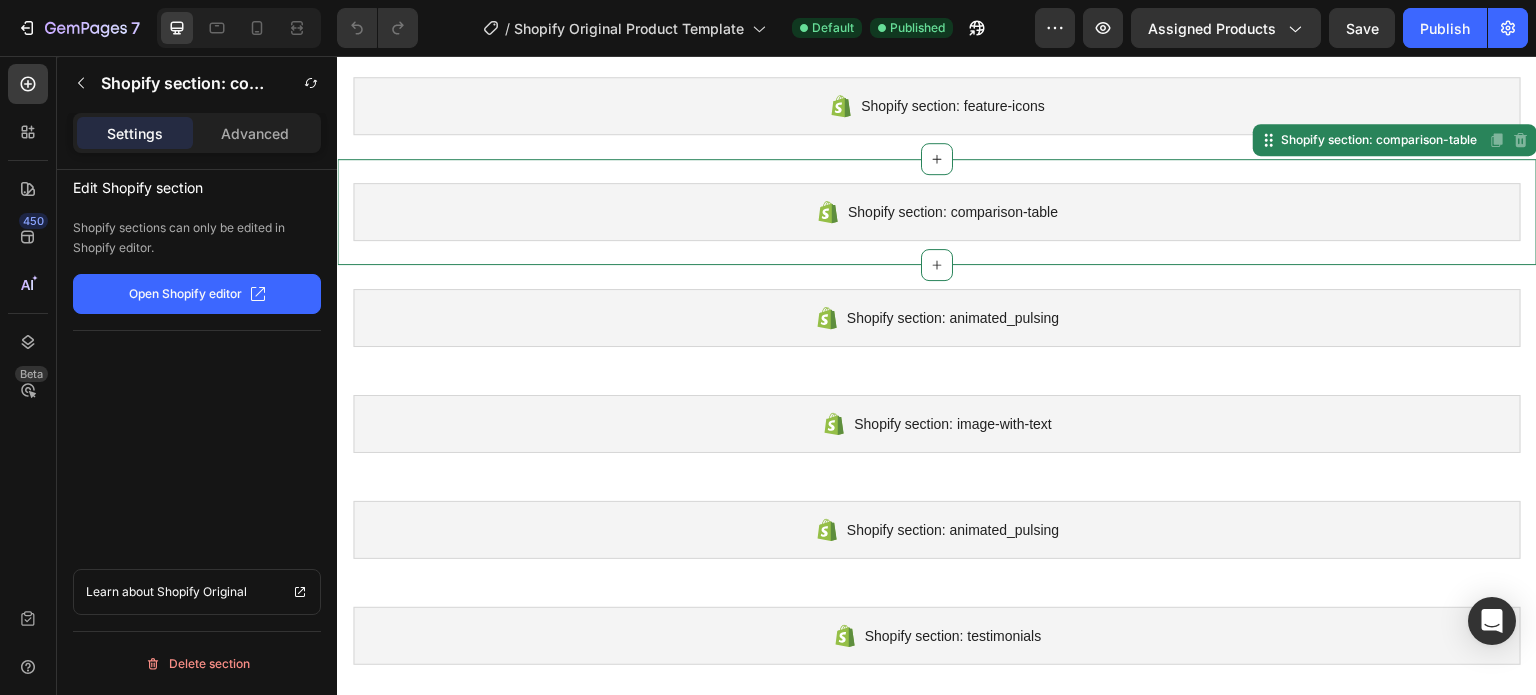 click on "Shopify section: comparison-table" at bounding box center (953, 212) 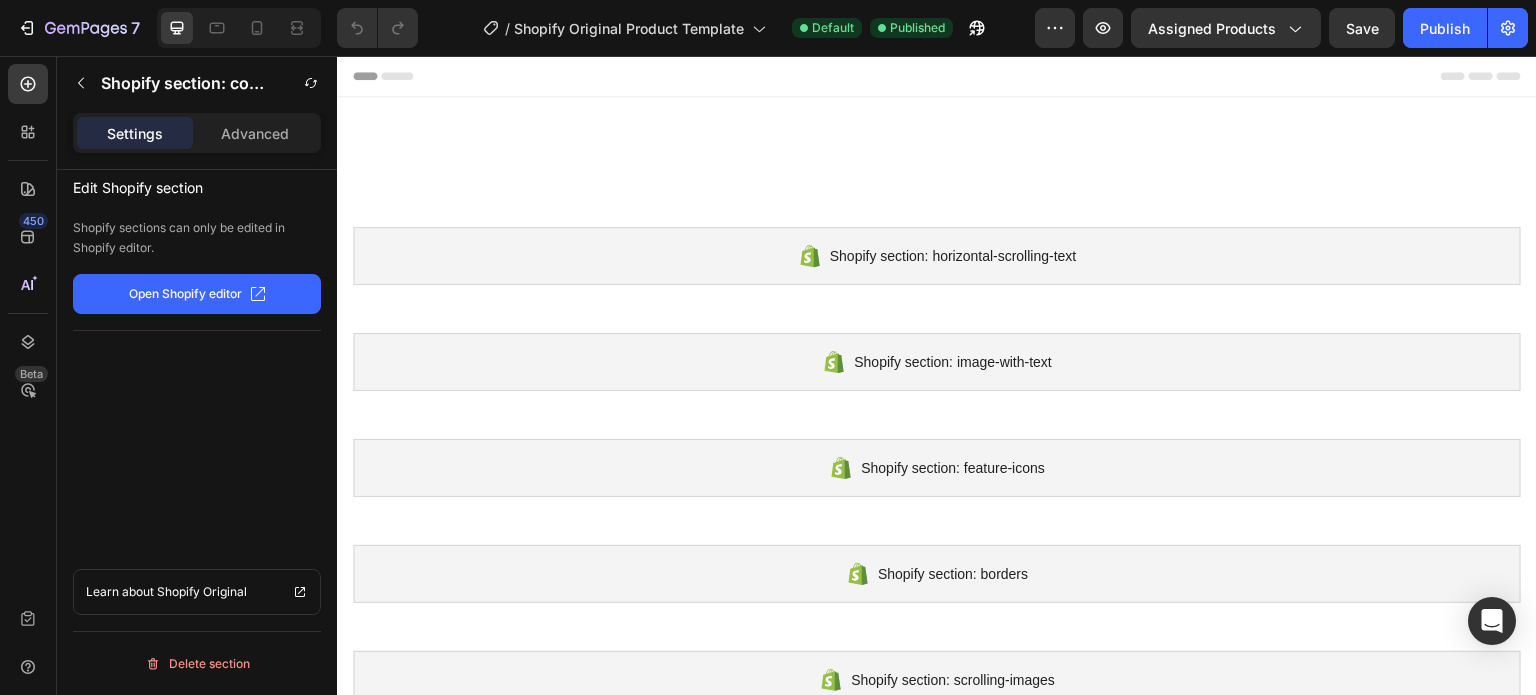 scroll, scrollTop: 0, scrollLeft: 0, axis: both 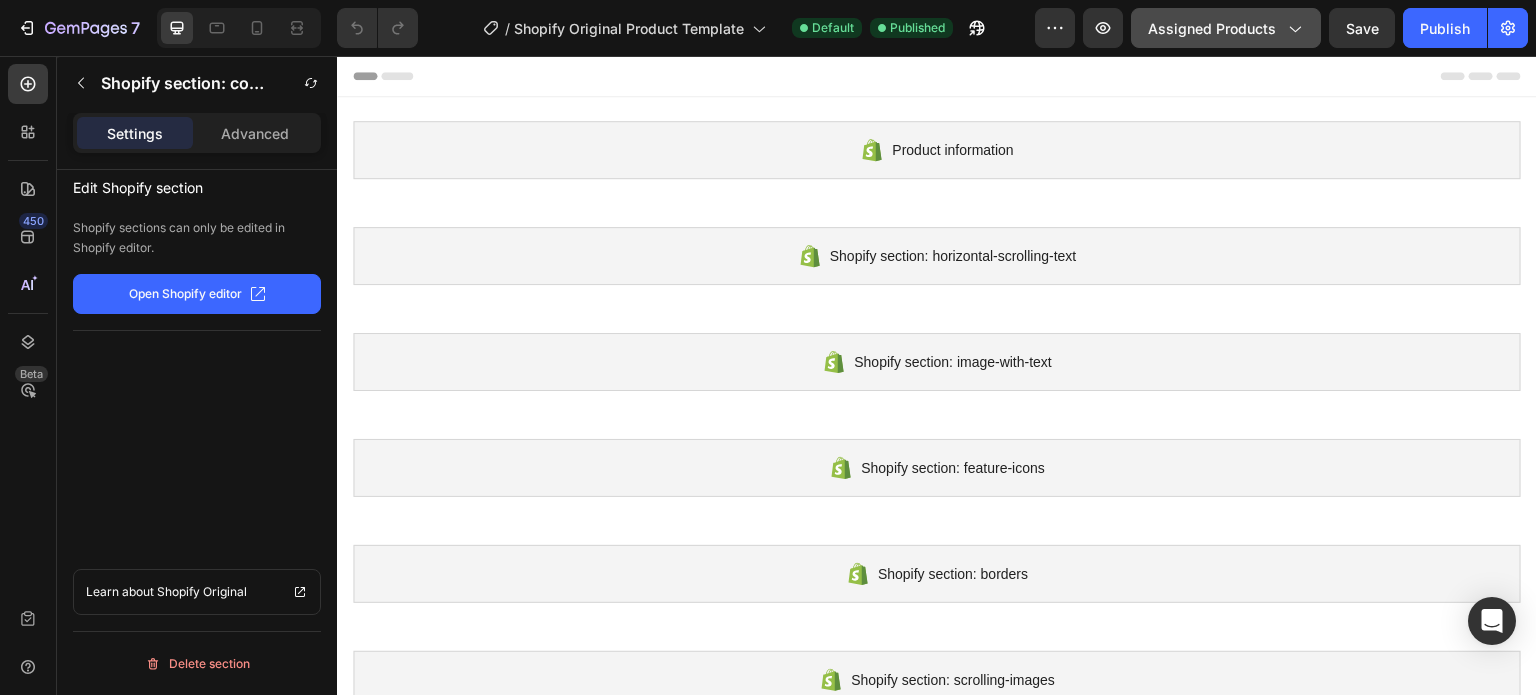 click on "Assigned Products" 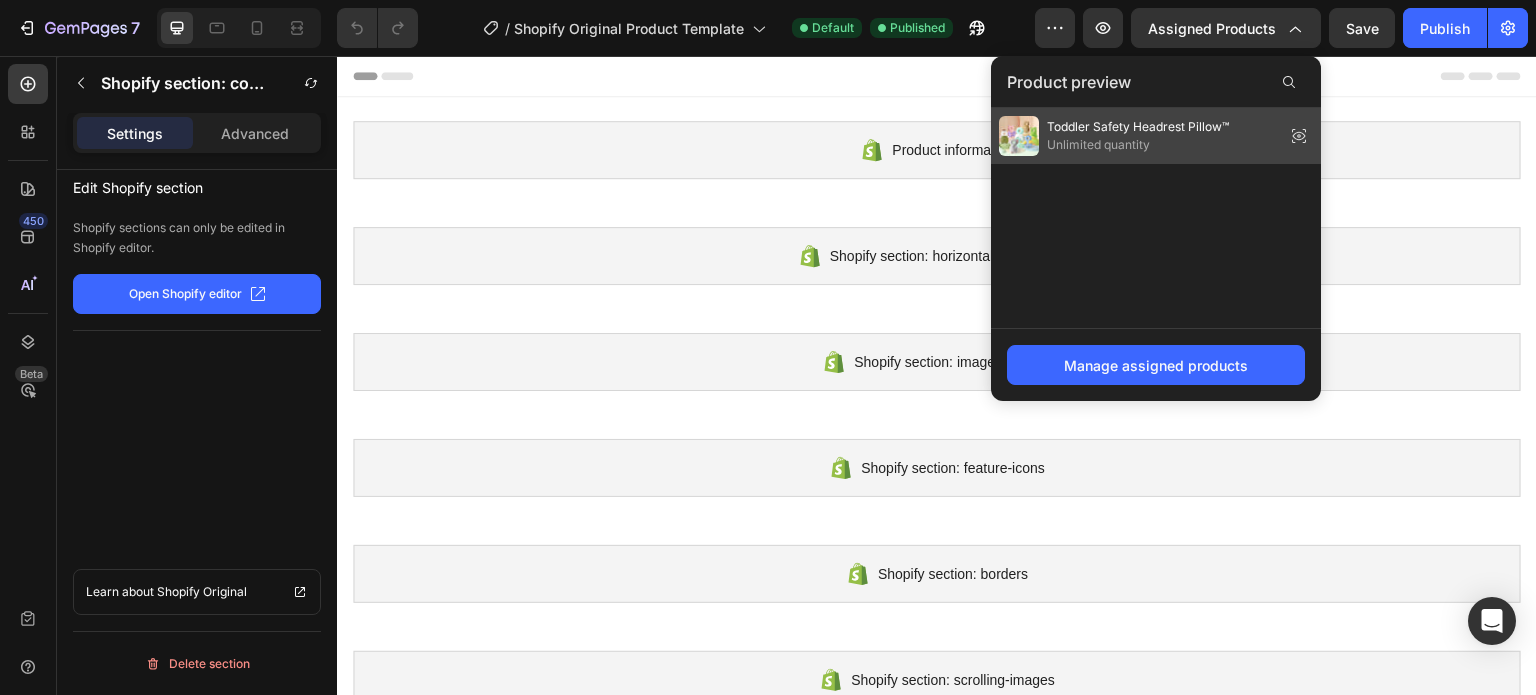 click on "Toddler Safety Headrest Pillow™" at bounding box center (1138, 127) 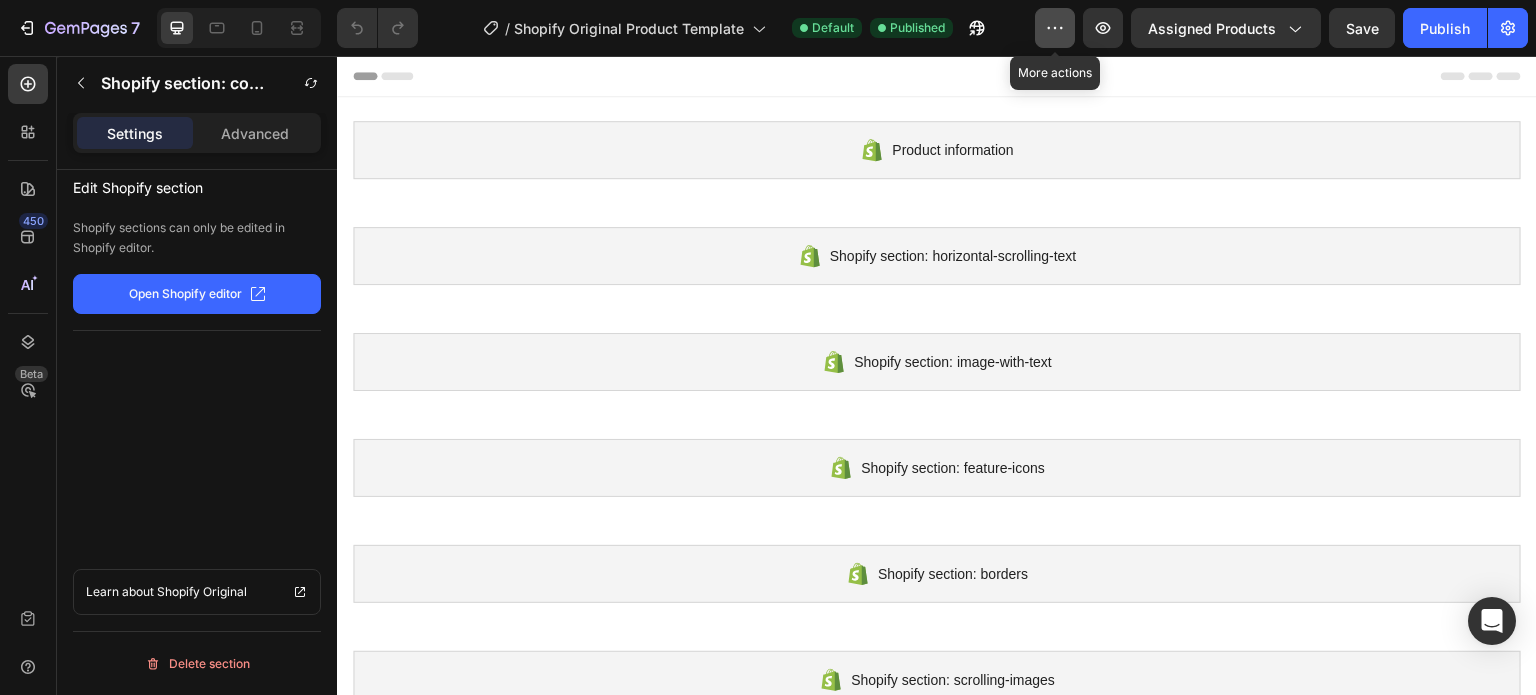 click 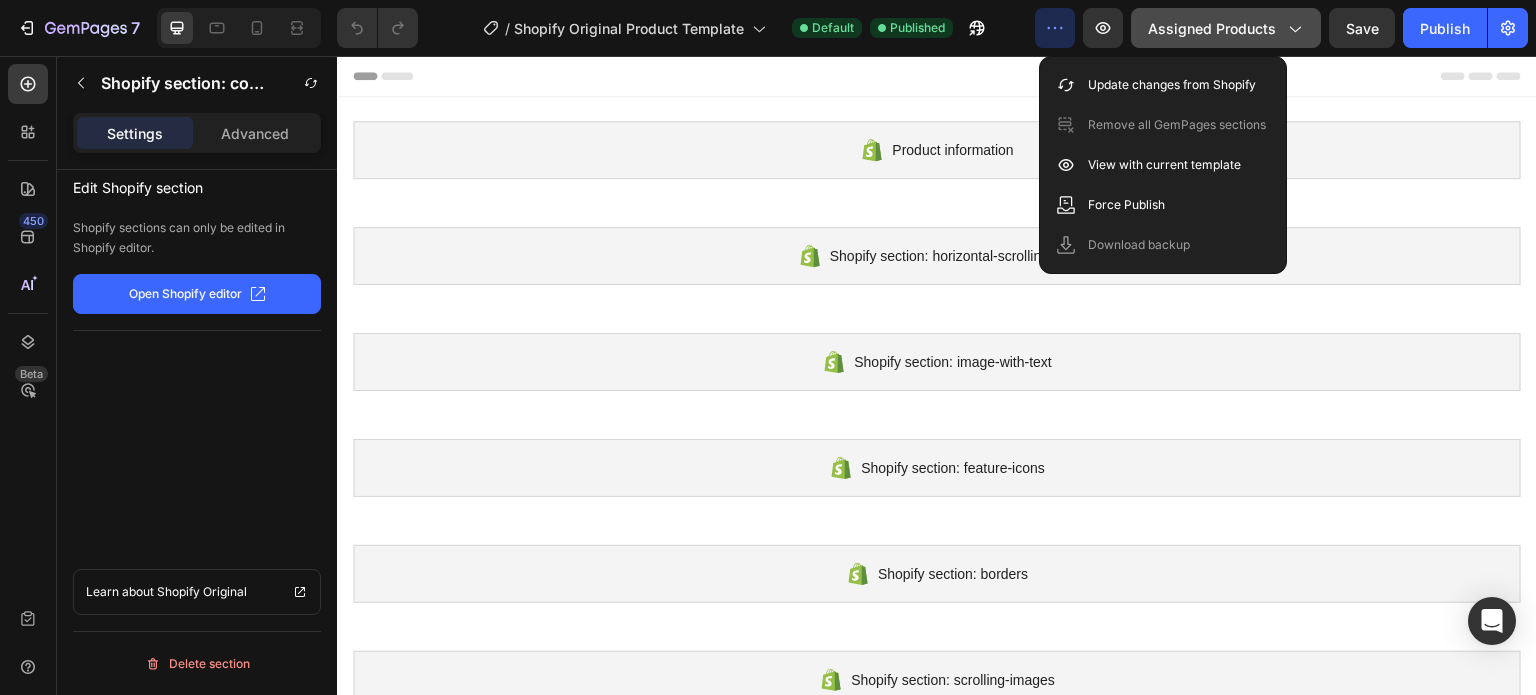 click on "Assigned Products" 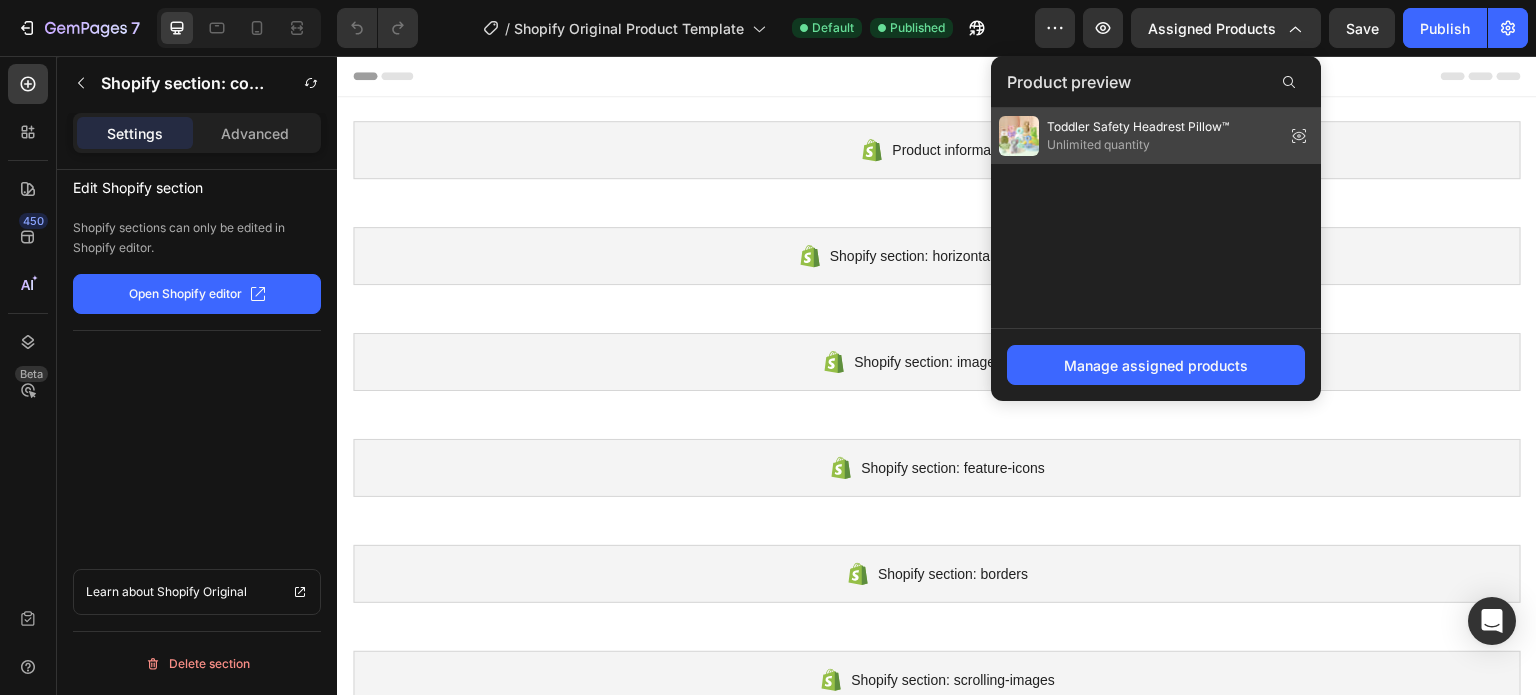 click on "Unlimited quantity" at bounding box center [1138, 145] 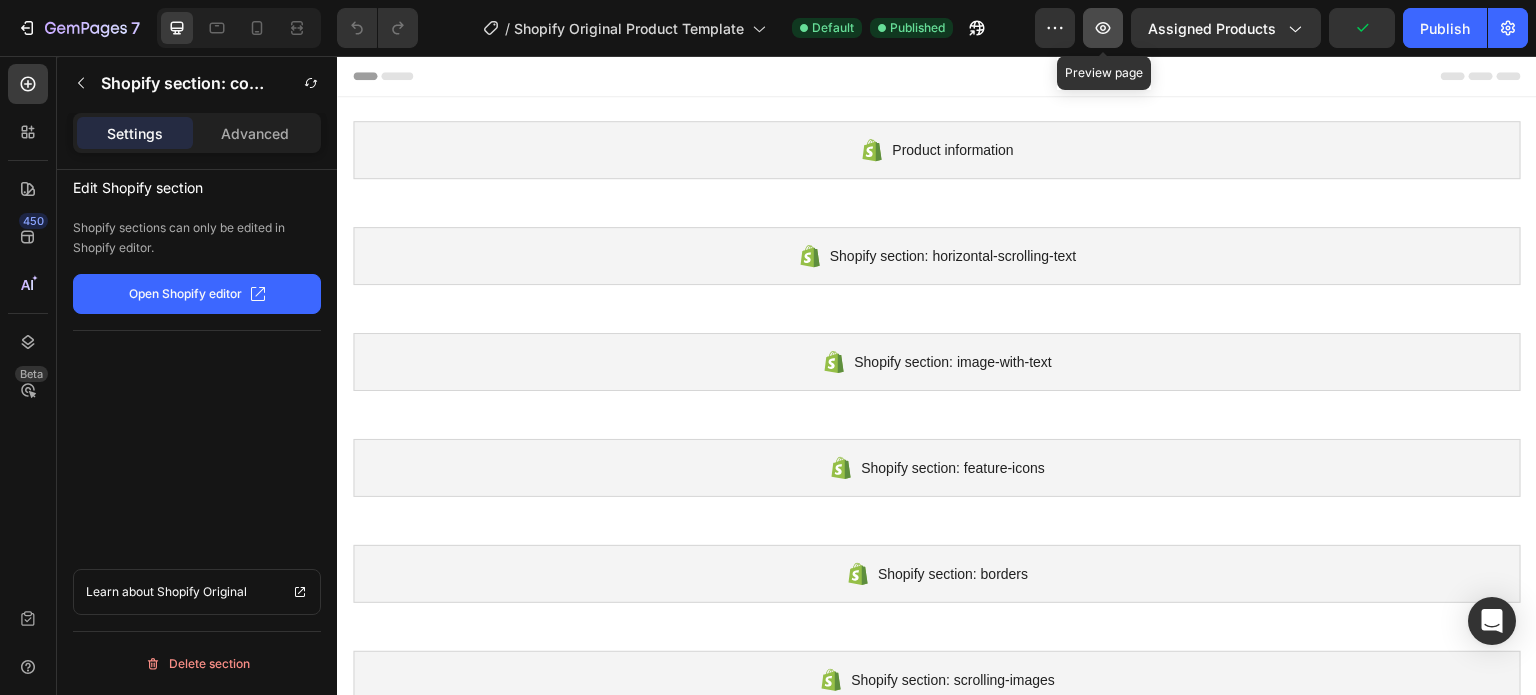 click 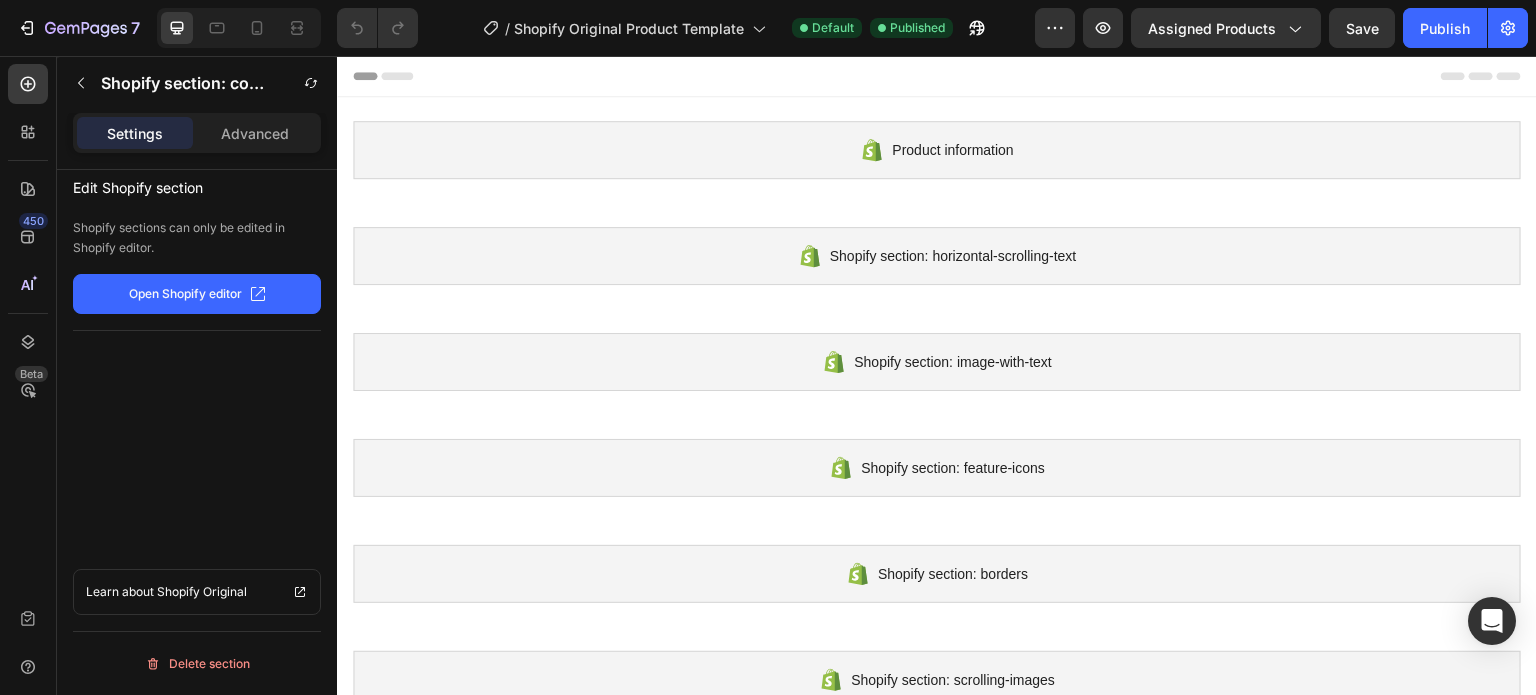 click on "Settings Advanced" at bounding box center [197, 141] 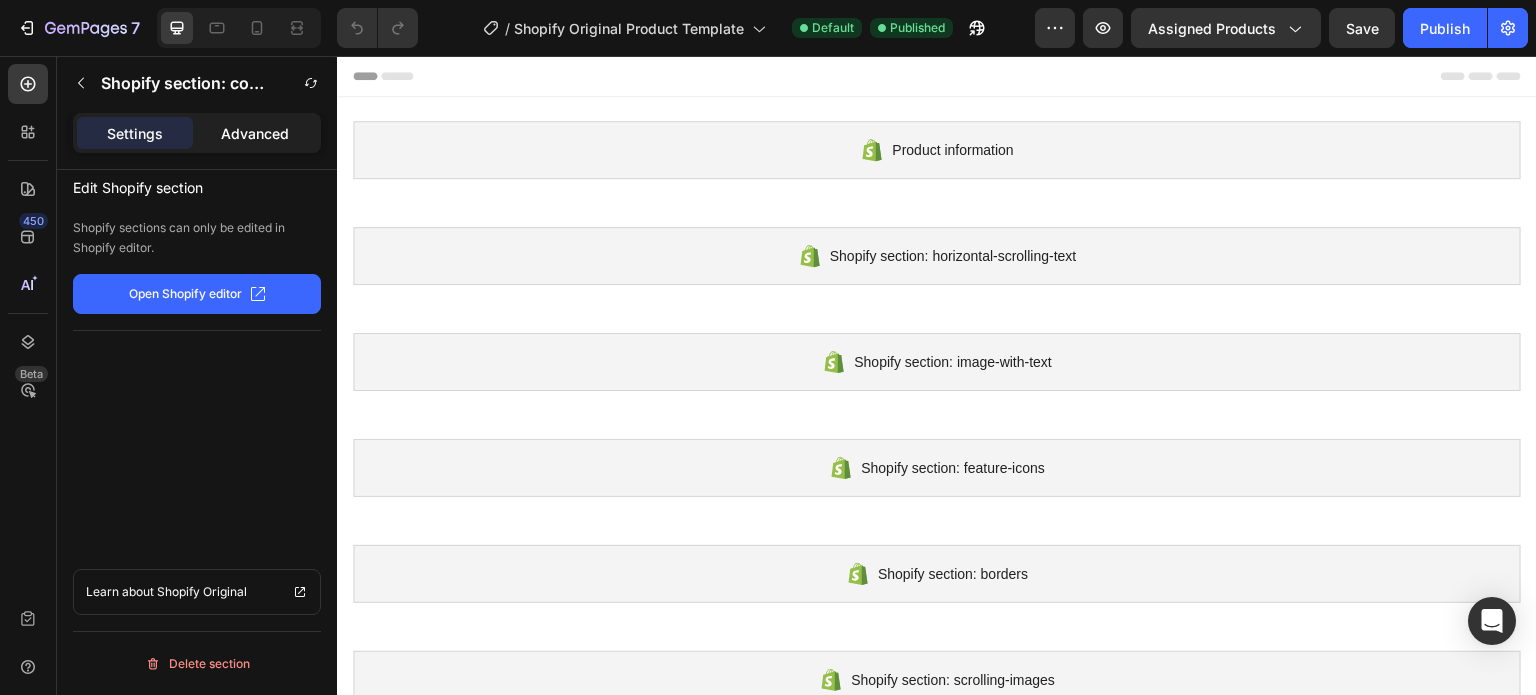 click on "Advanced" at bounding box center [255, 133] 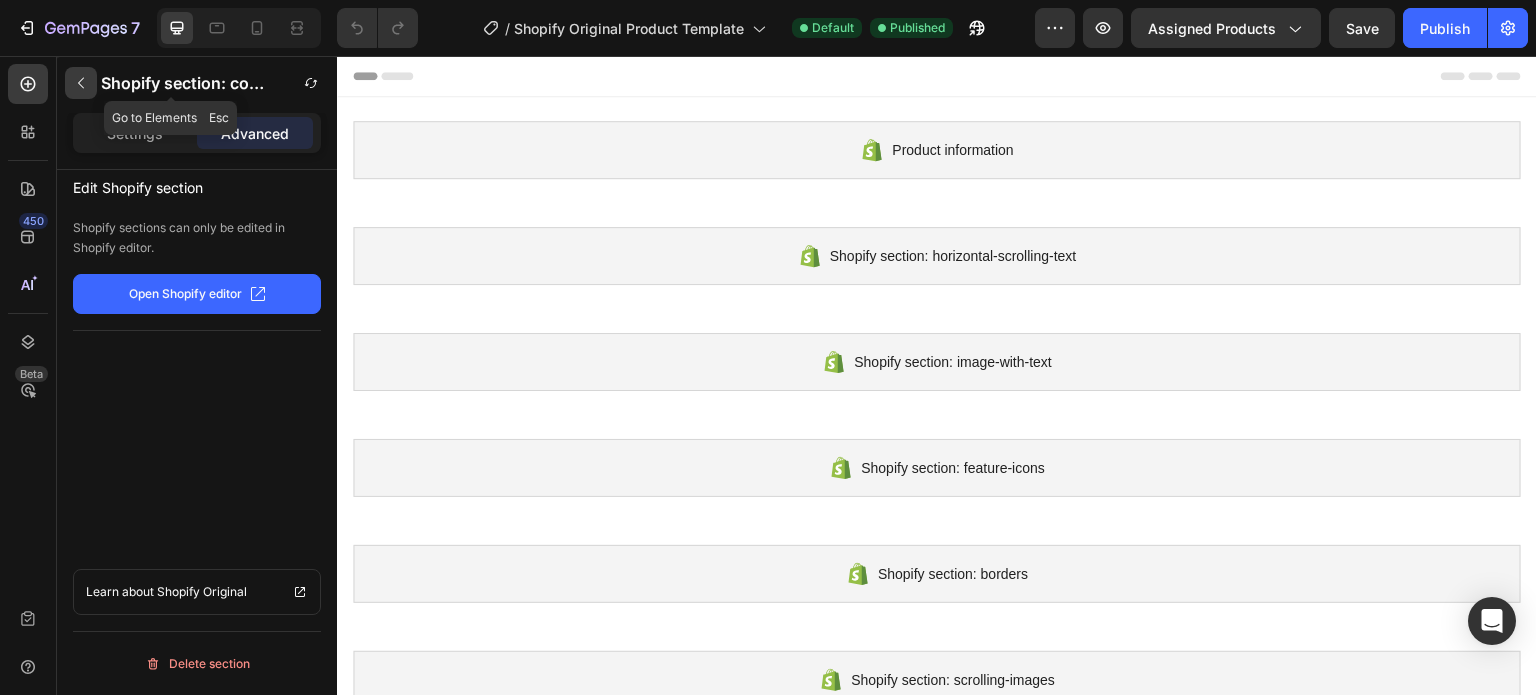 click at bounding box center (81, 83) 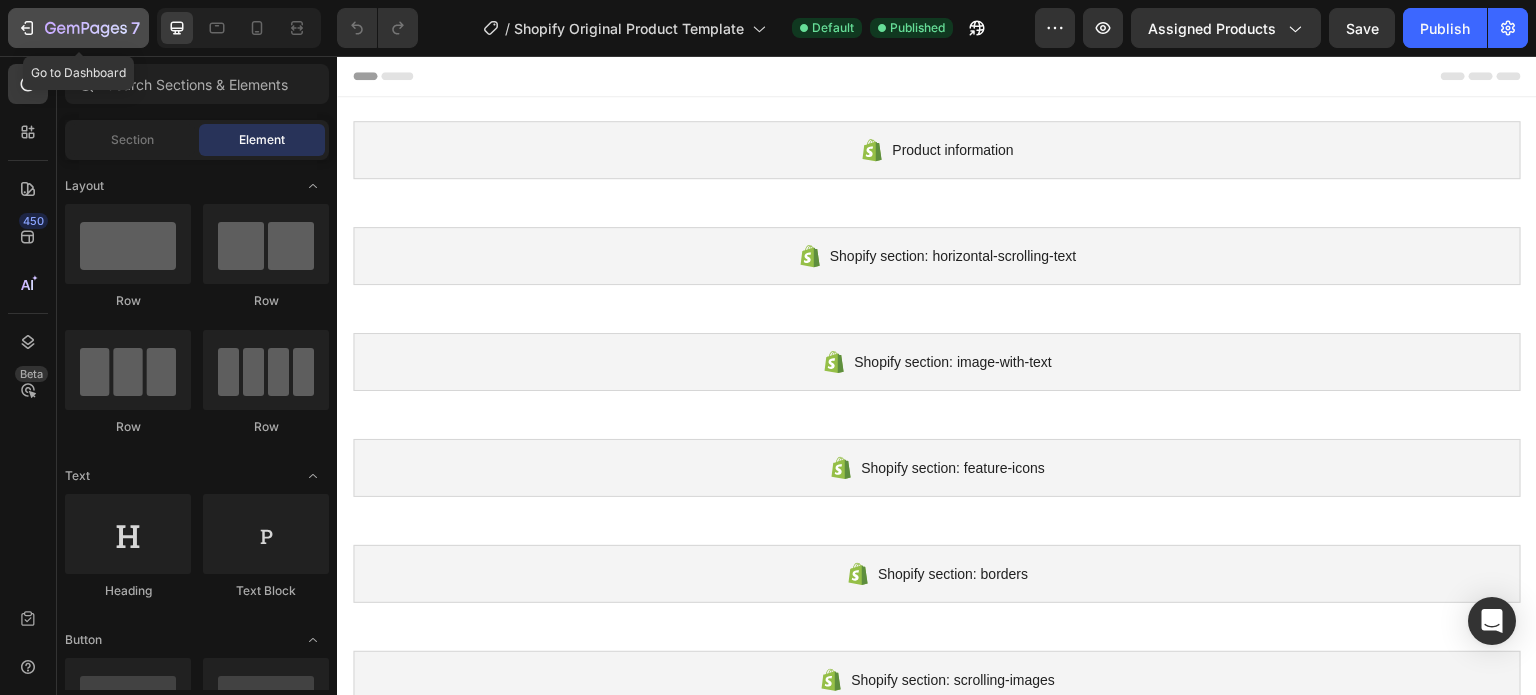 click 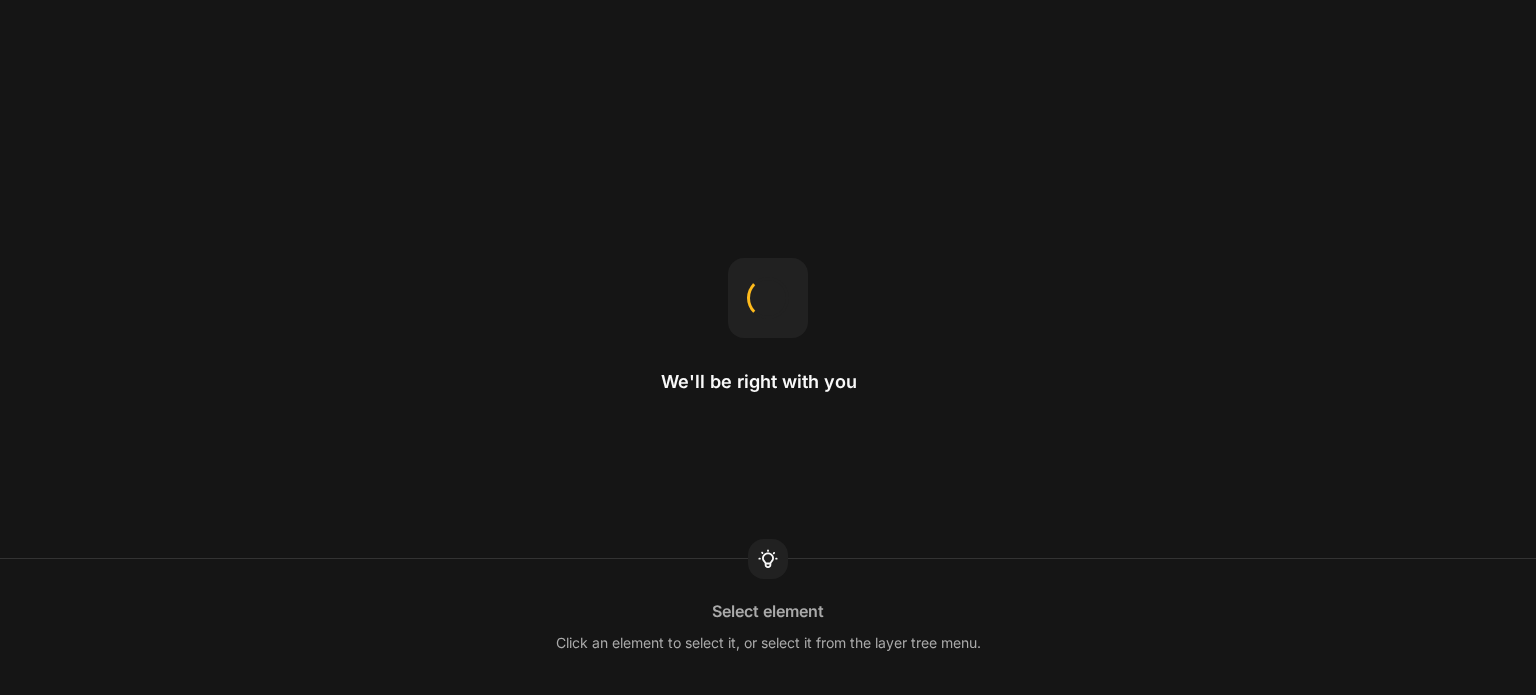 scroll, scrollTop: 0, scrollLeft: 0, axis: both 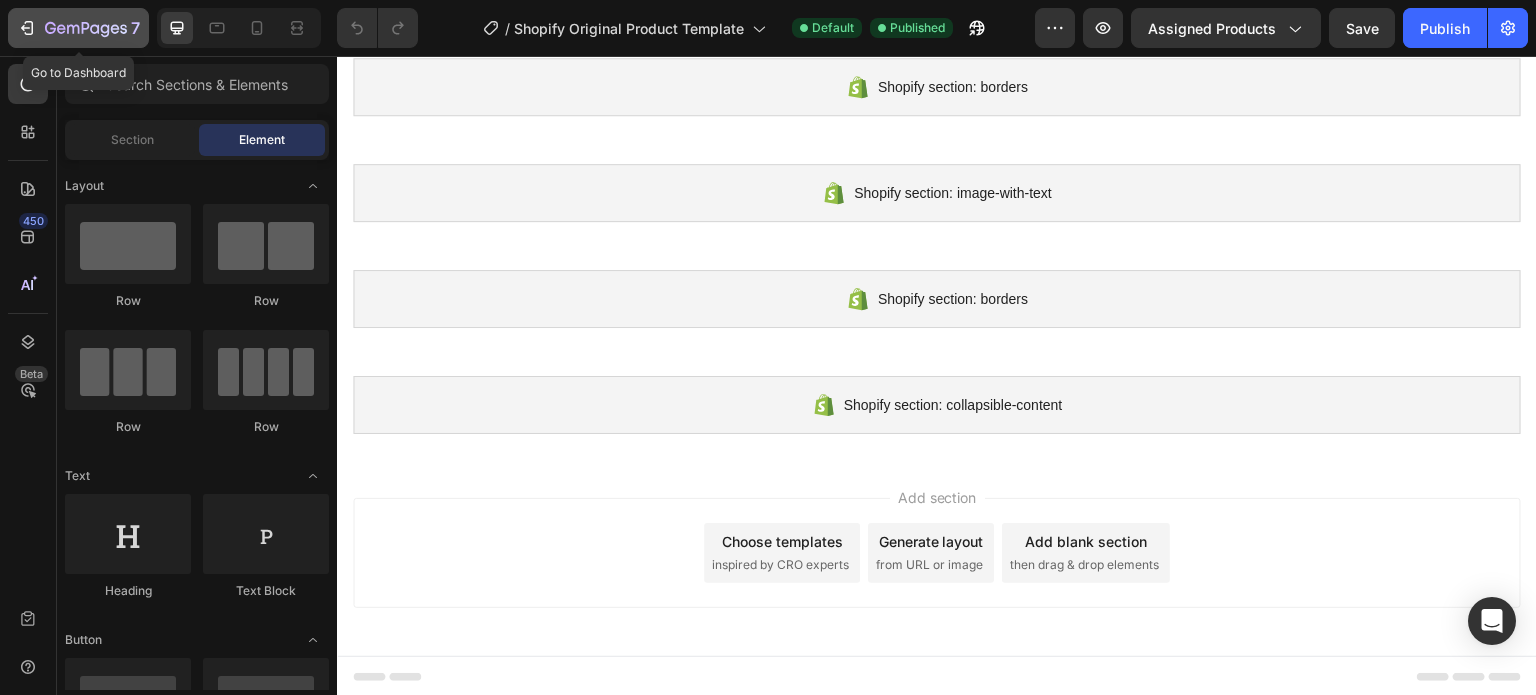 click on "7" at bounding box center [78, 28] 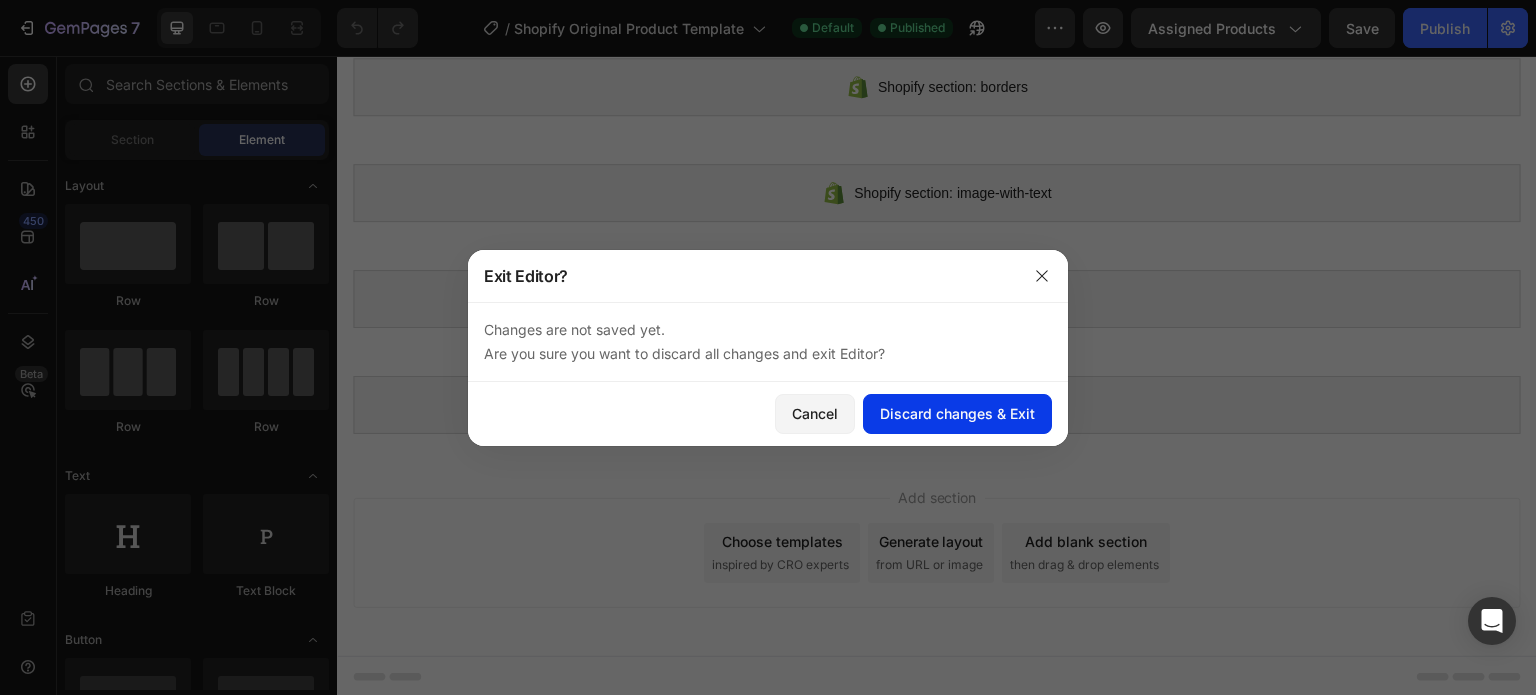 click on "Discard changes & Exit" at bounding box center [957, 413] 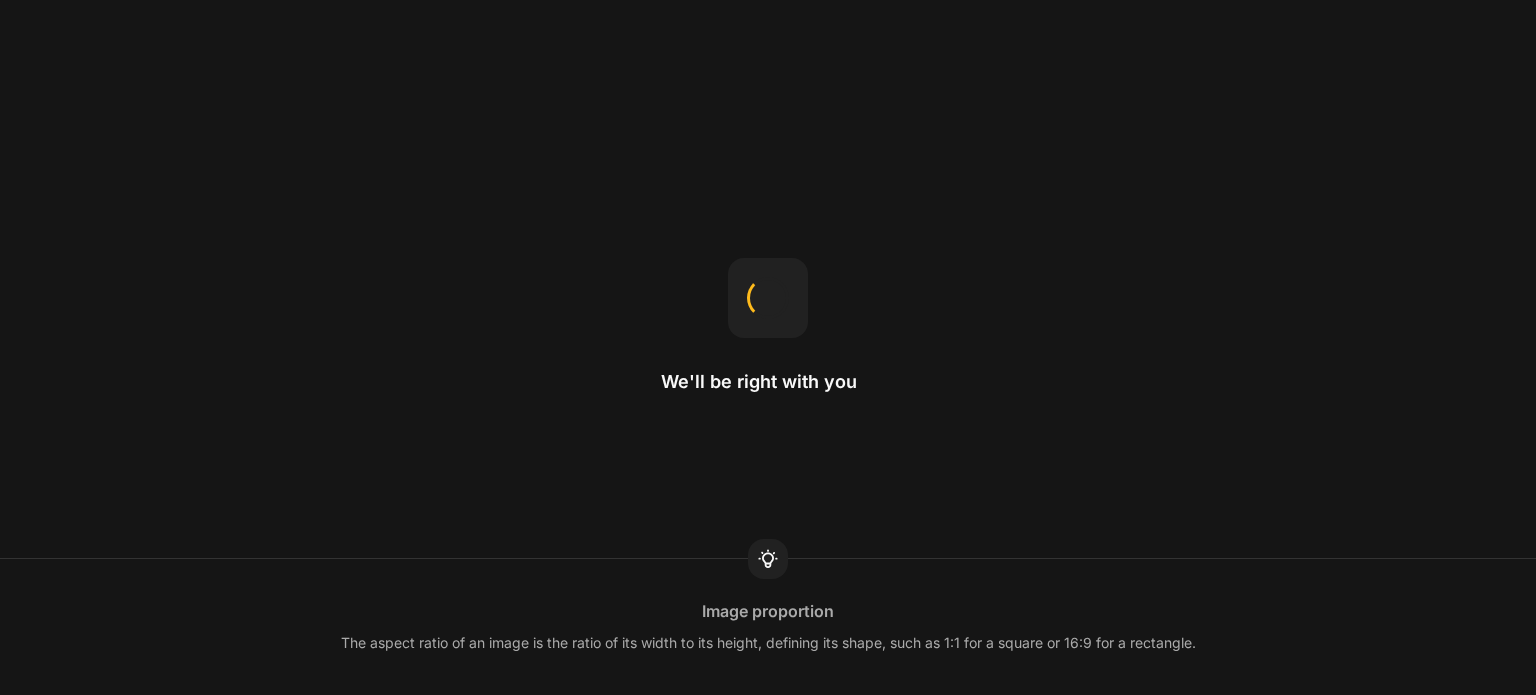 scroll, scrollTop: 0, scrollLeft: 0, axis: both 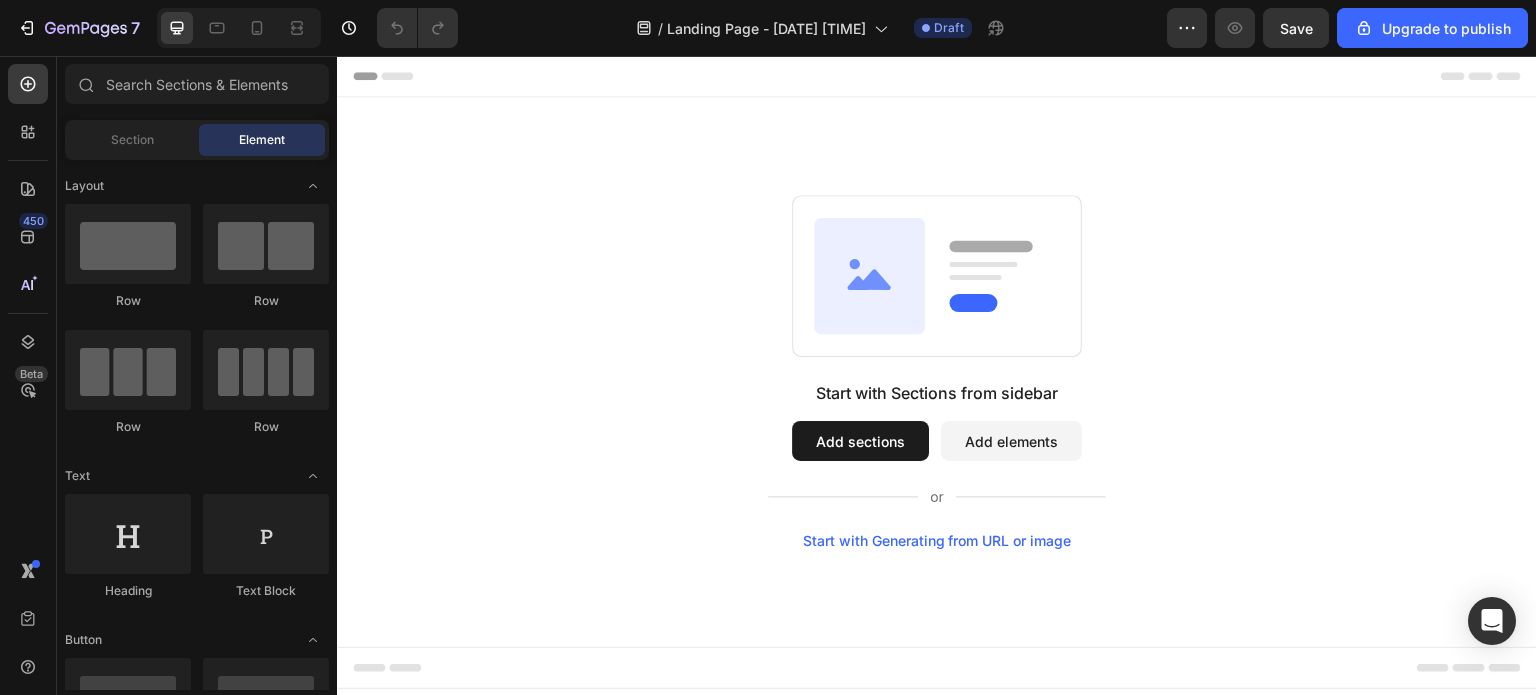 click on "Add sections" at bounding box center (860, 441) 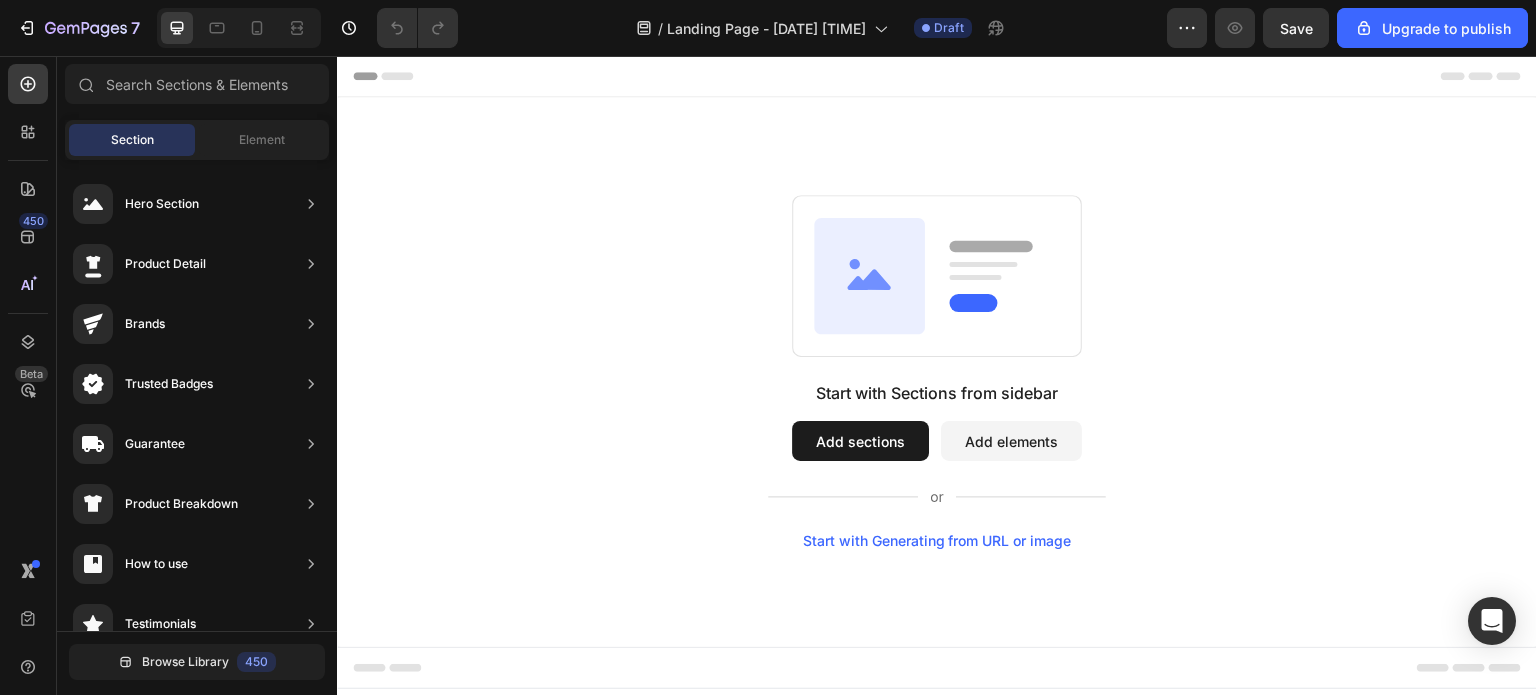click on "Add sections" at bounding box center [860, 441] 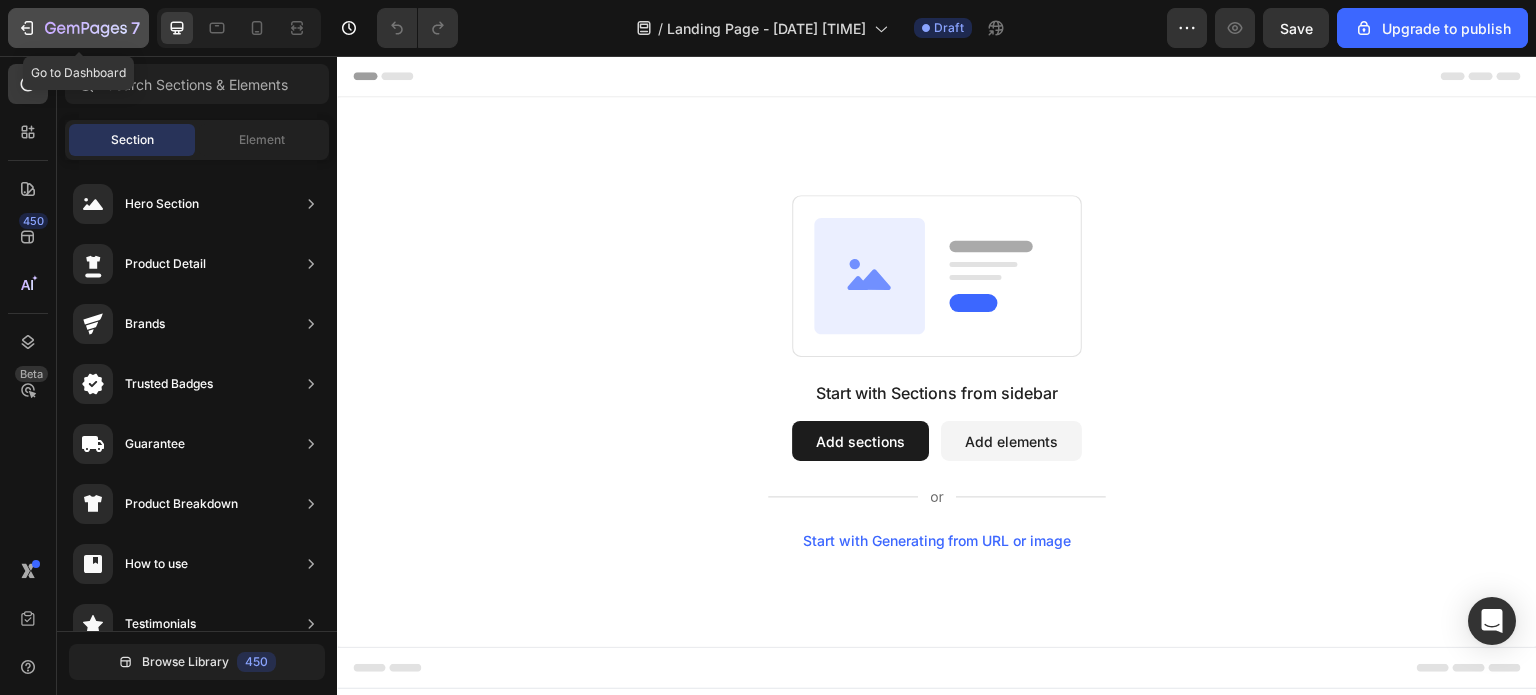 click 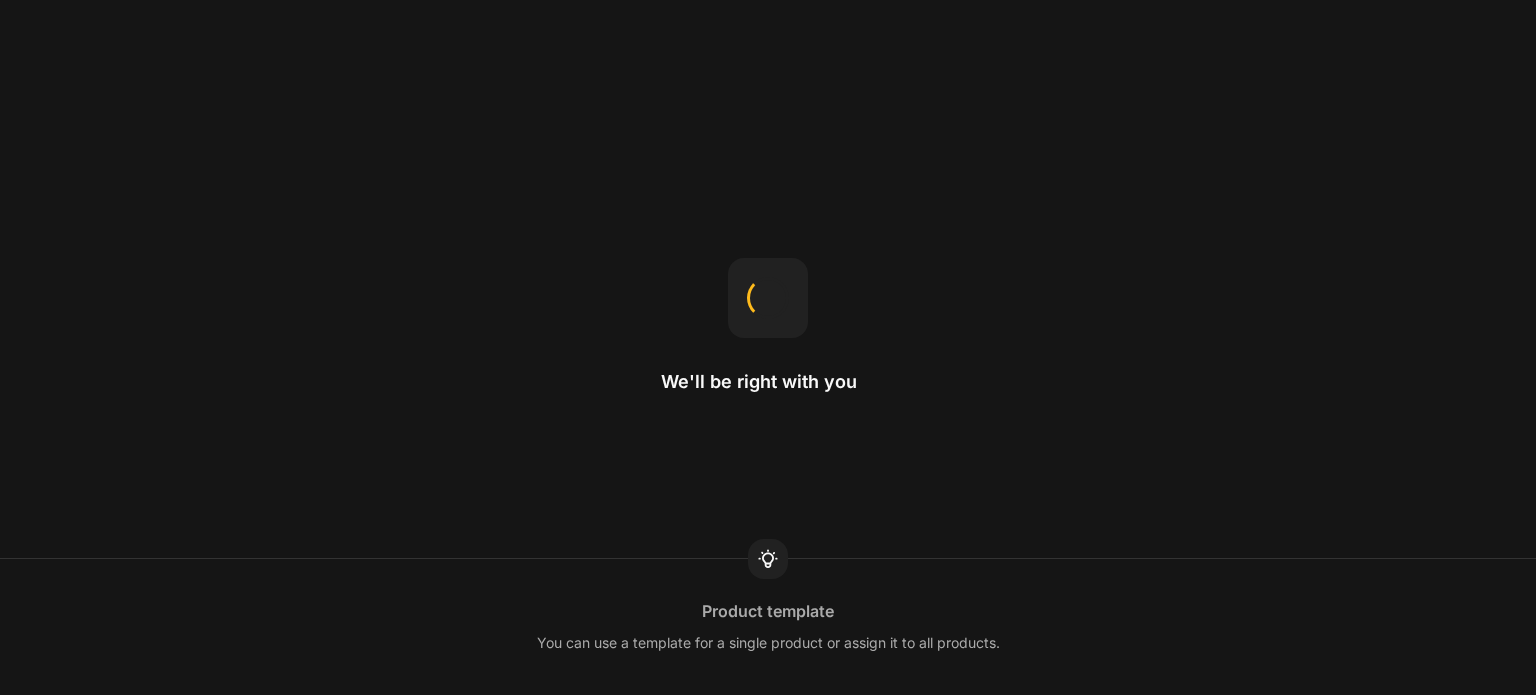 scroll, scrollTop: 0, scrollLeft: 0, axis: both 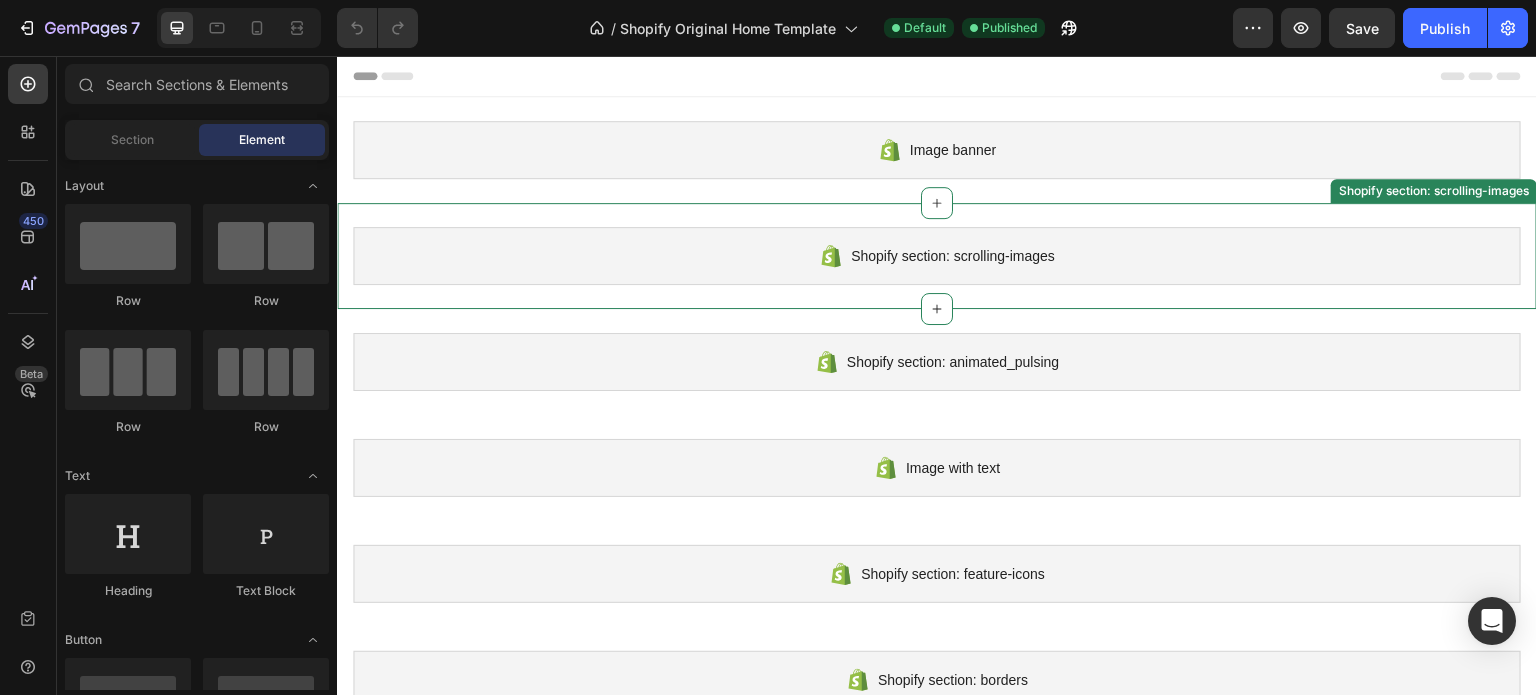 click on "Shopify section: scrolling-images" at bounding box center (953, 256) 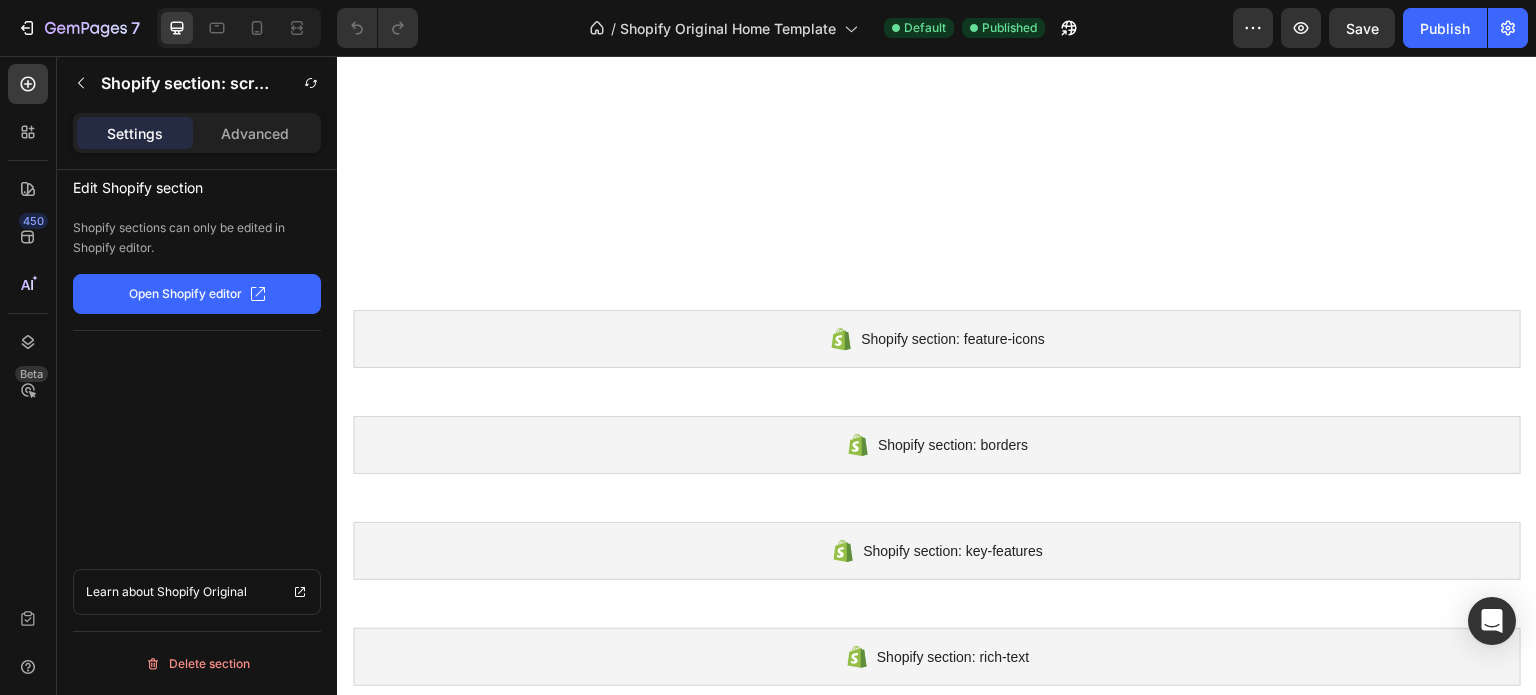 scroll, scrollTop: 600, scrollLeft: 0, axis: vertical 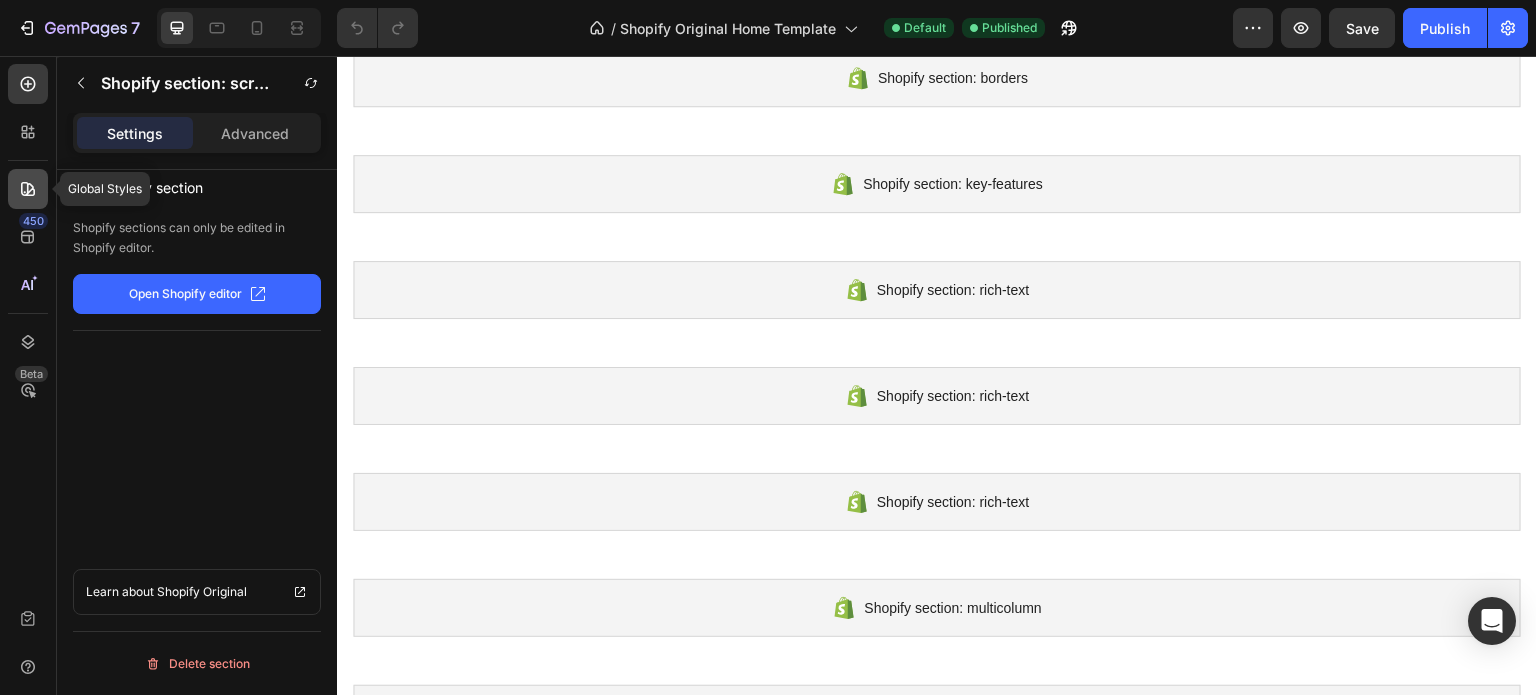 click 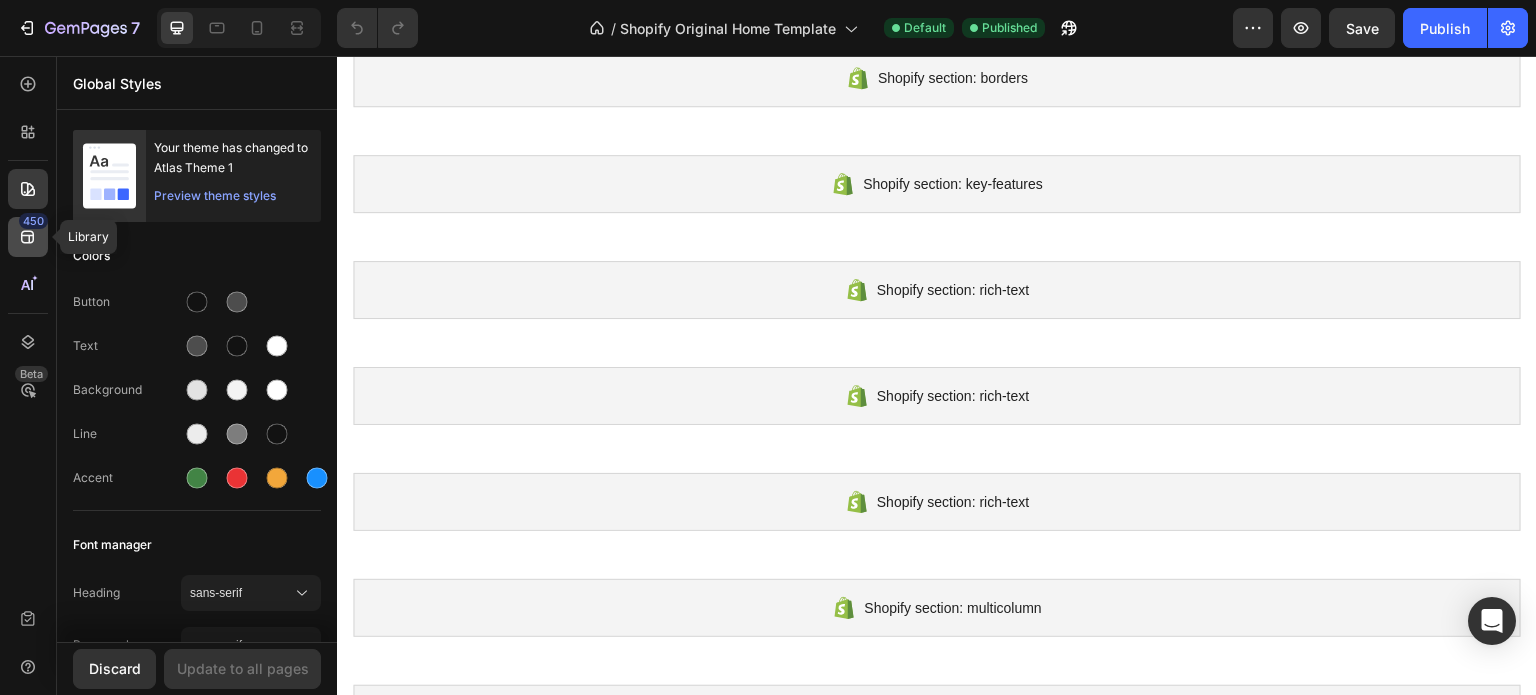click 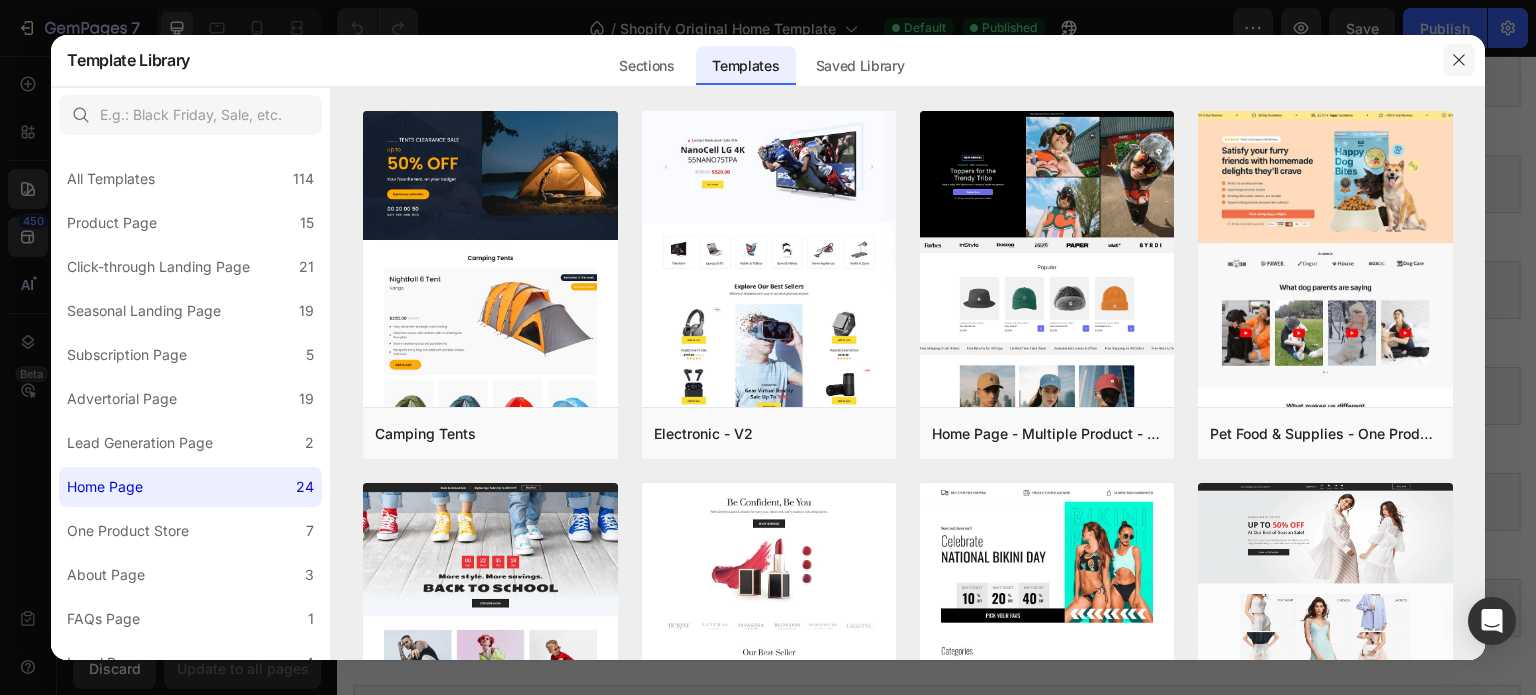 click 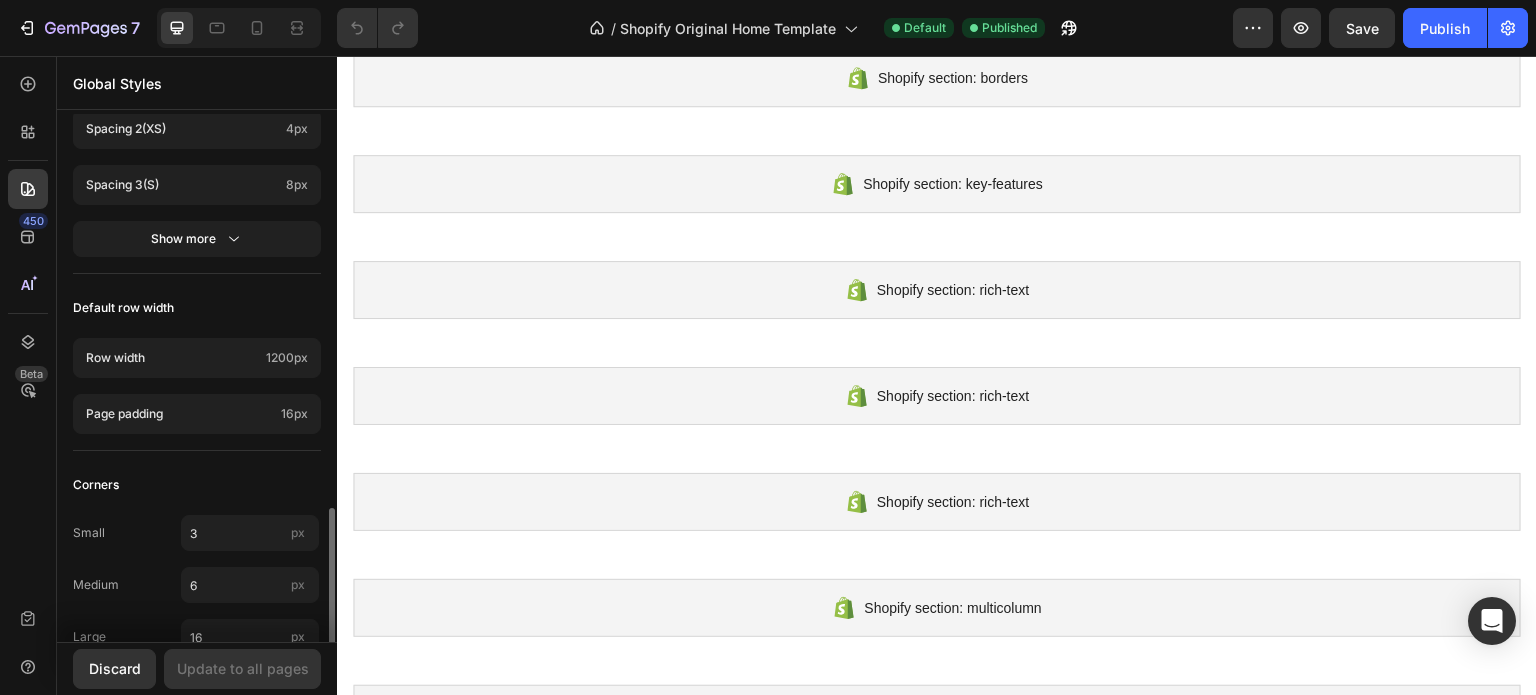 scroll, scrollTop: 1043, scrollLeft: 0, axis: vertical 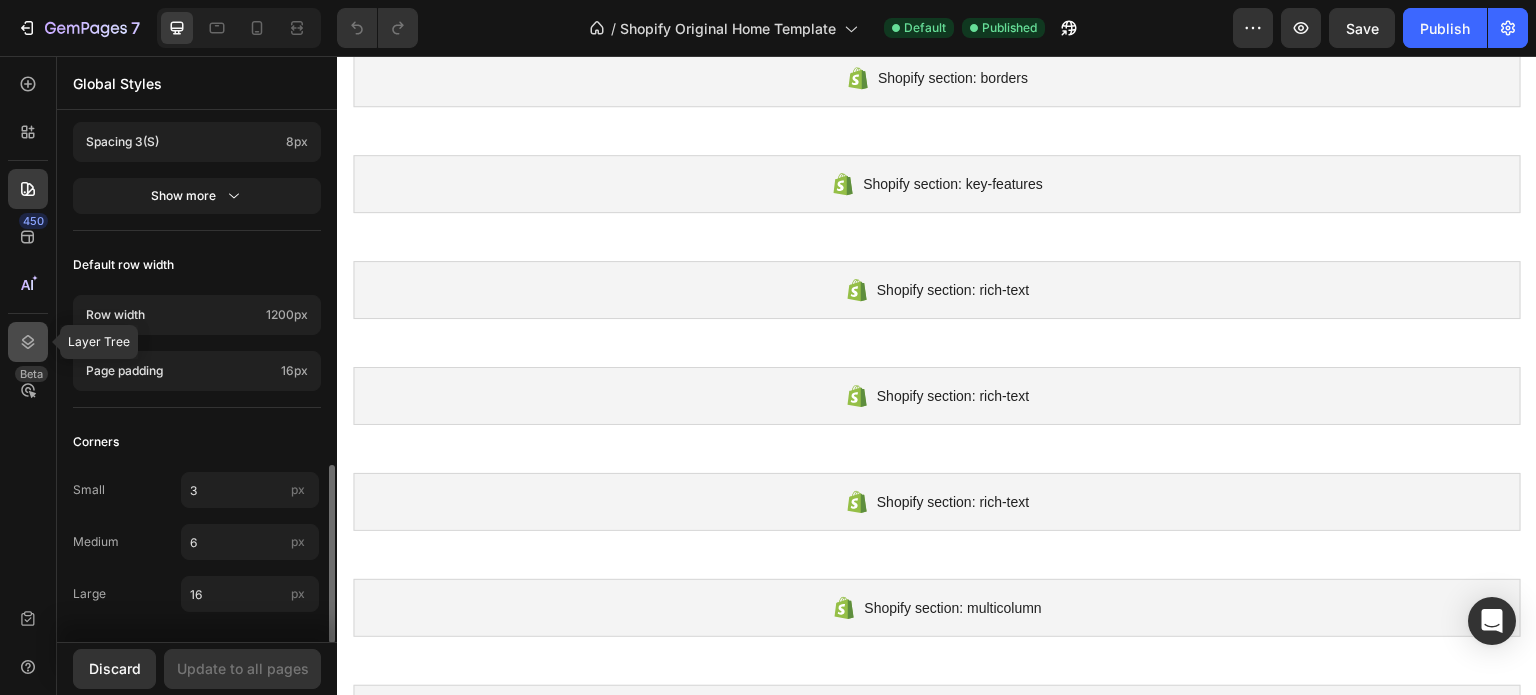 click 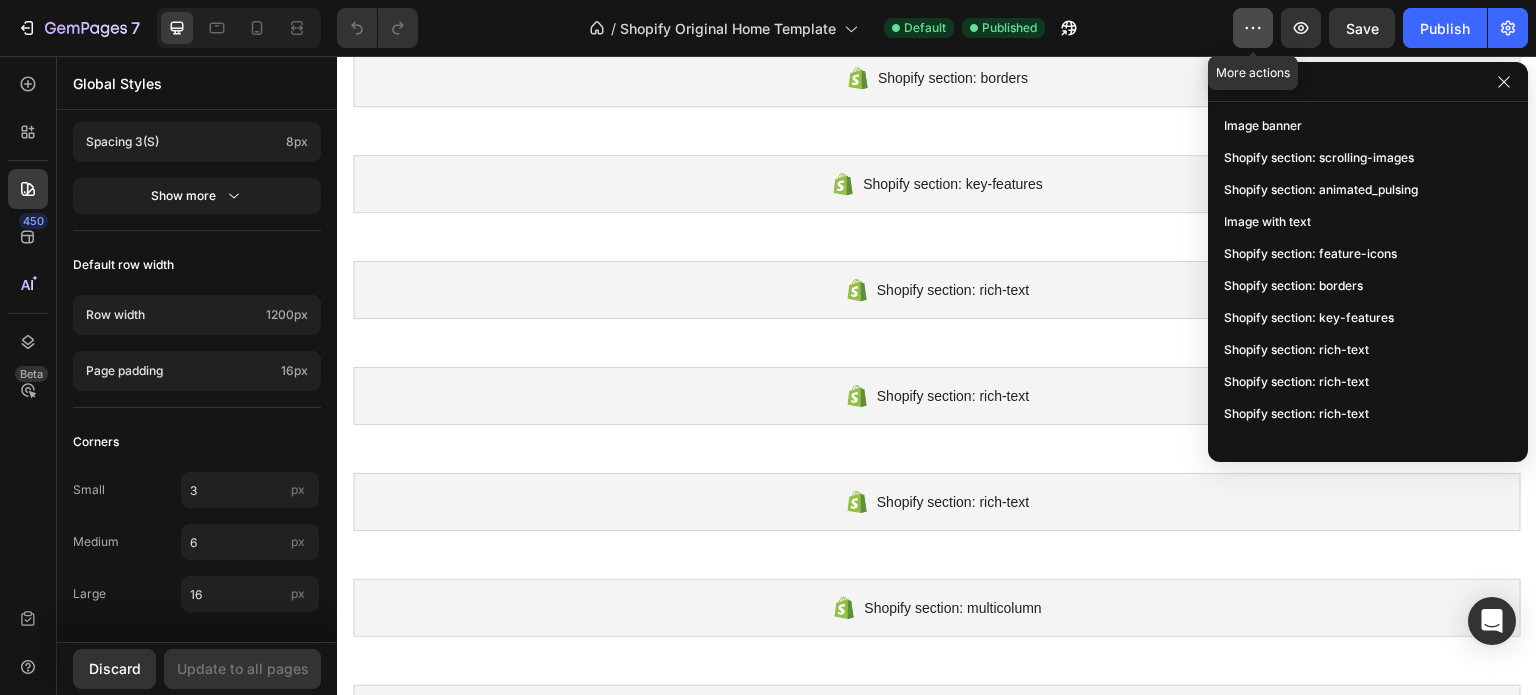 click 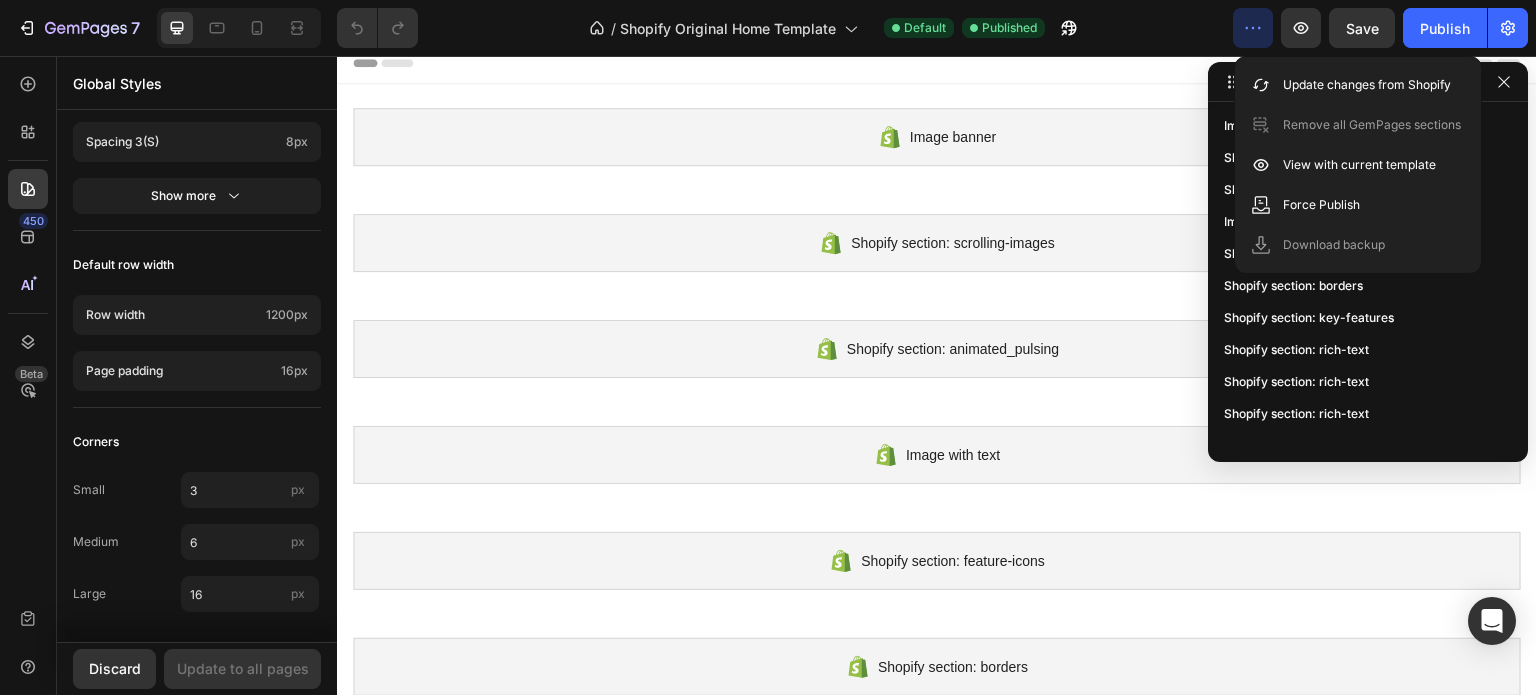 scroll, scrollTop: 0, scrollLeft: 0, axis: both 